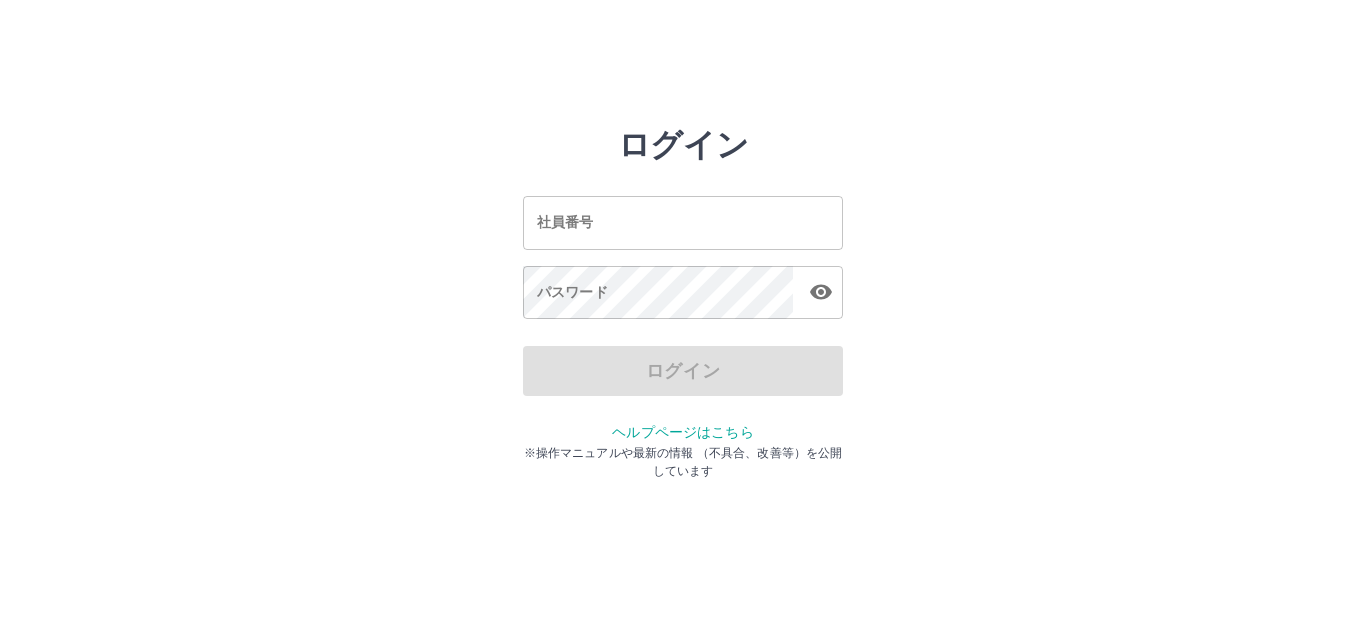 scroll, scrollTop: 0, scrollLeft: 0, axis: both 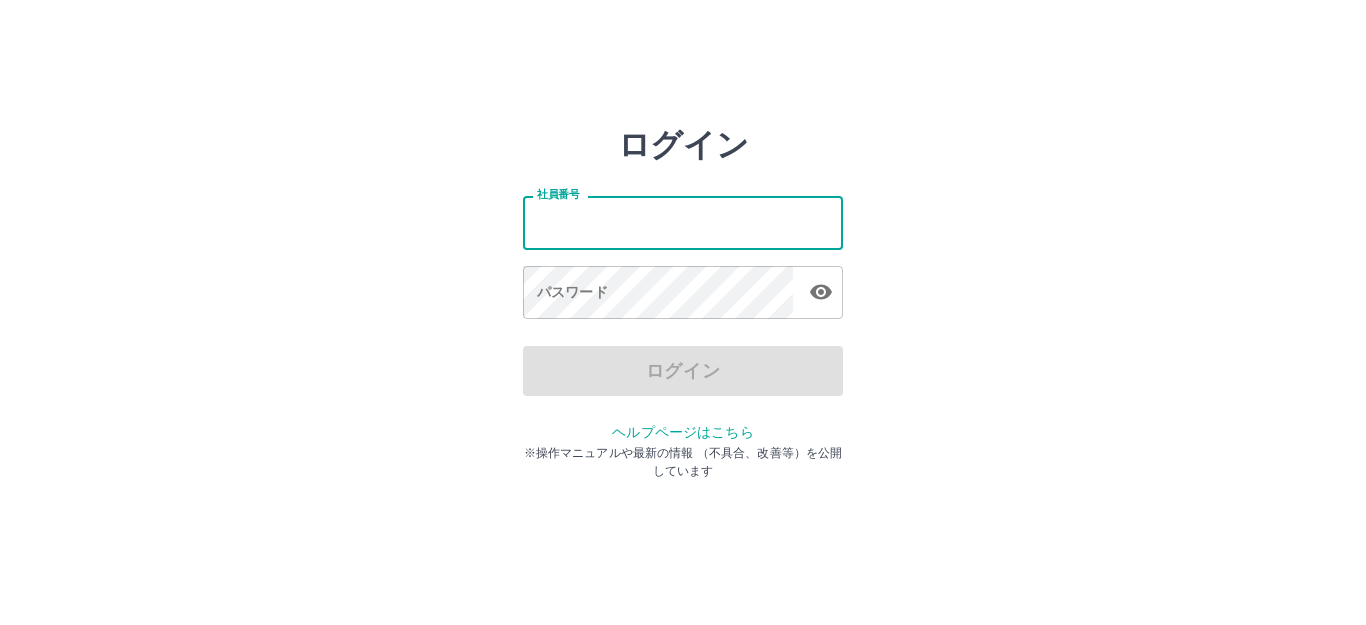 click on "社員番号" at bounding box center (683, 222) 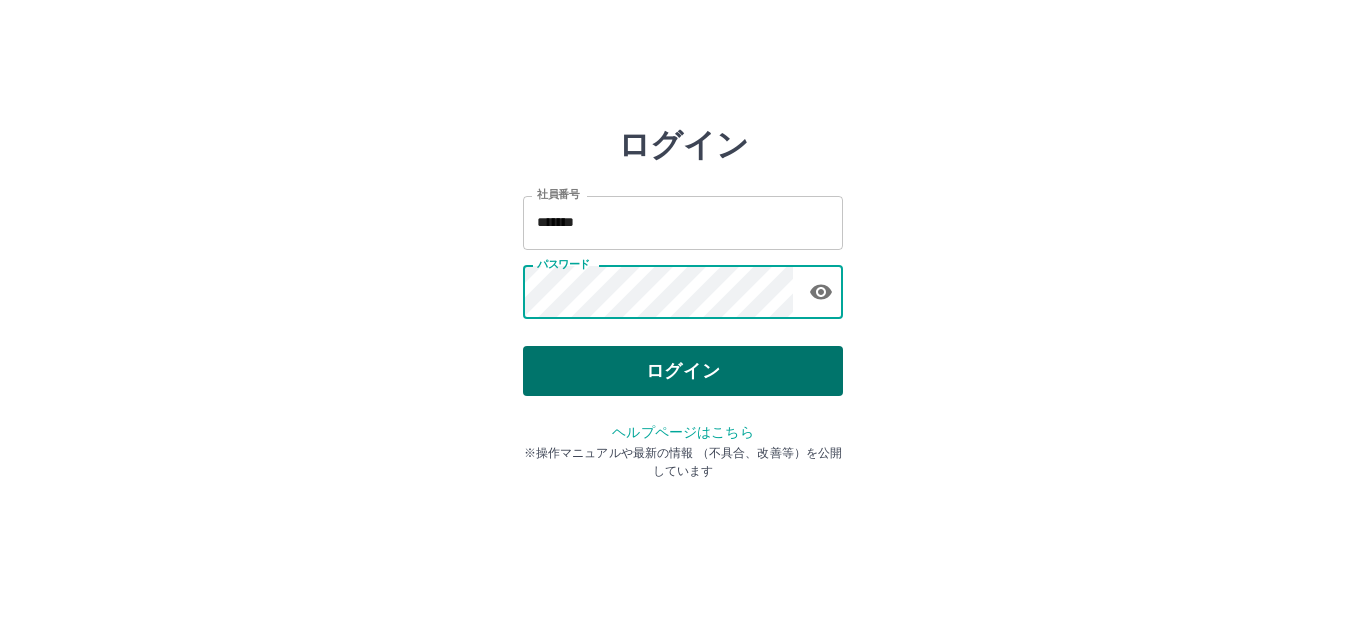 click on "ログイン" at bounding box center (683, 371) 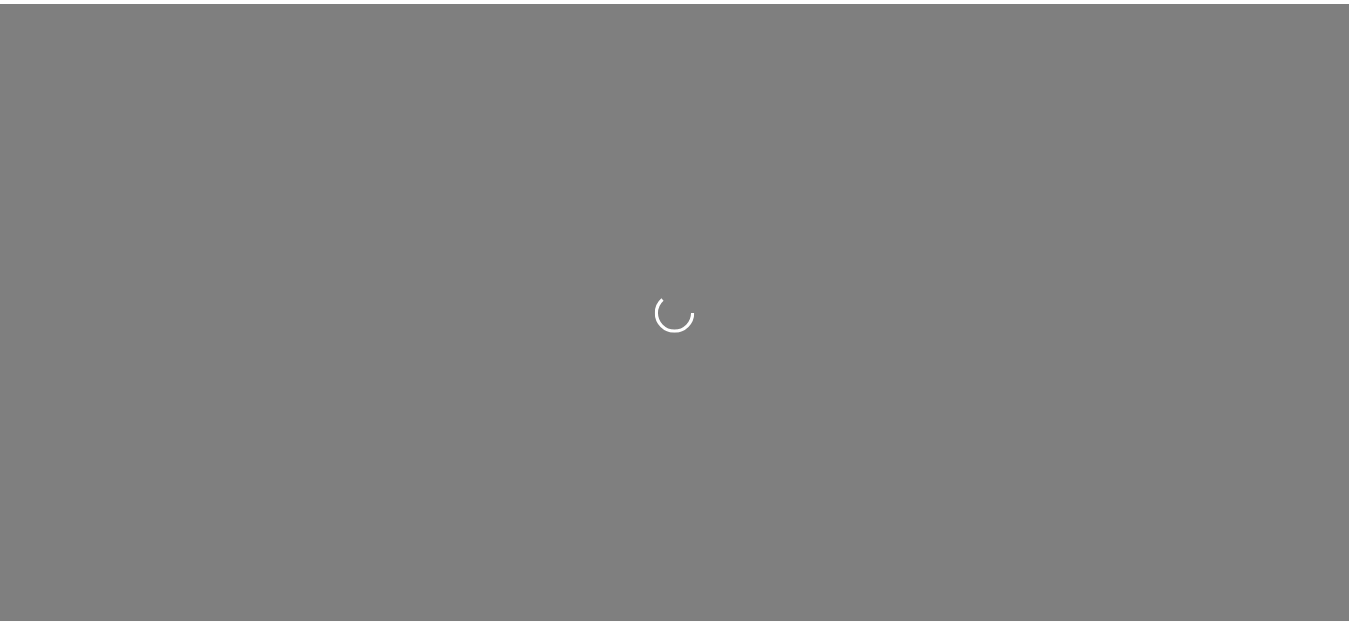 scroll, scrollTop: 0, scrollLeft: 0, axis: both 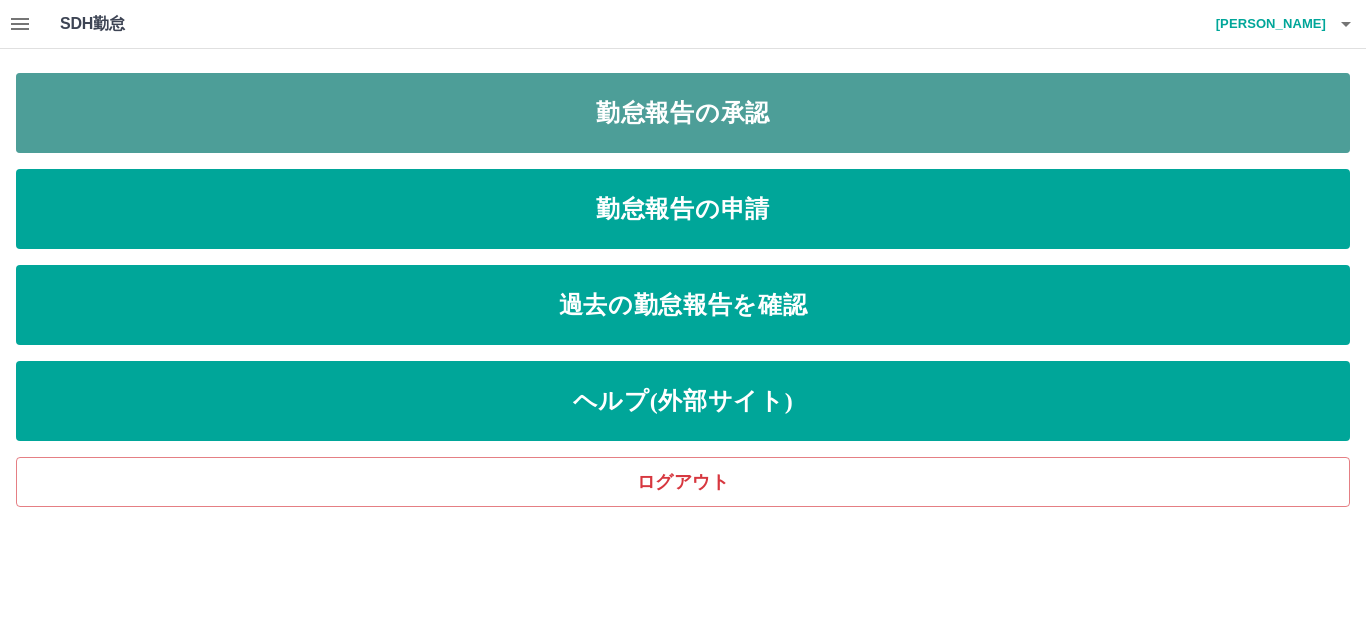 click on "勤怠報告の承認" at bounding box center [683, 113] 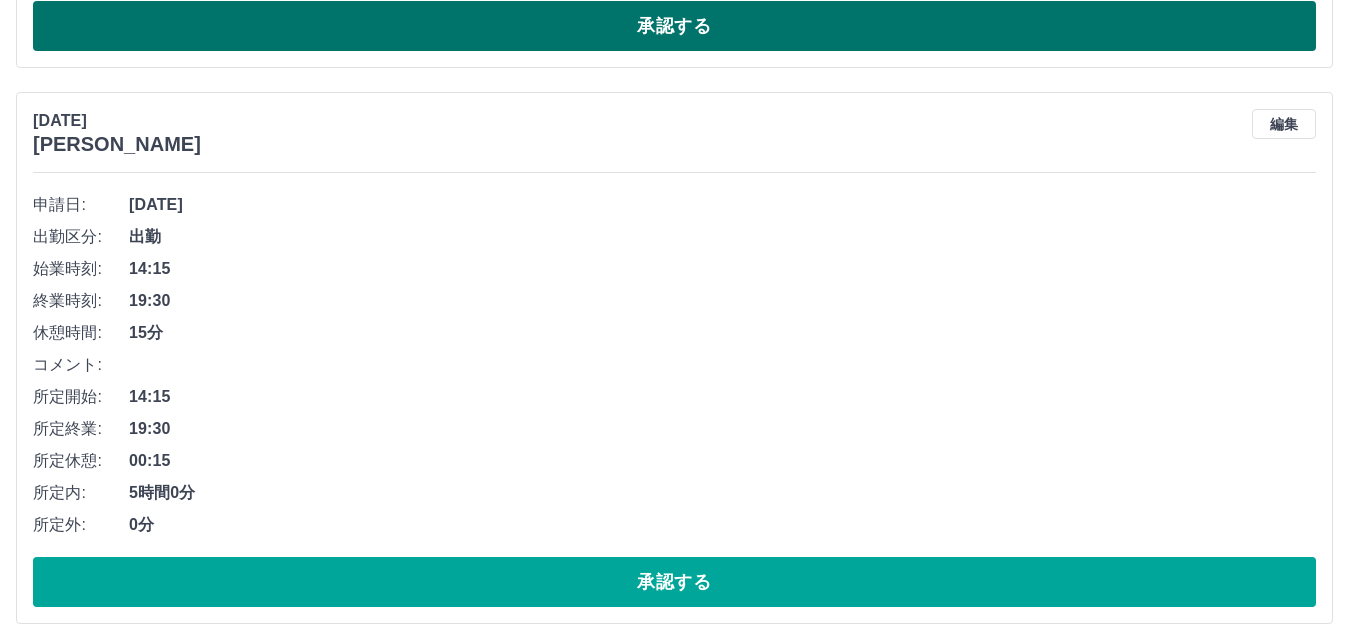 scroll, scrollTop: 800, scrollLeft: 0, axis: vertical 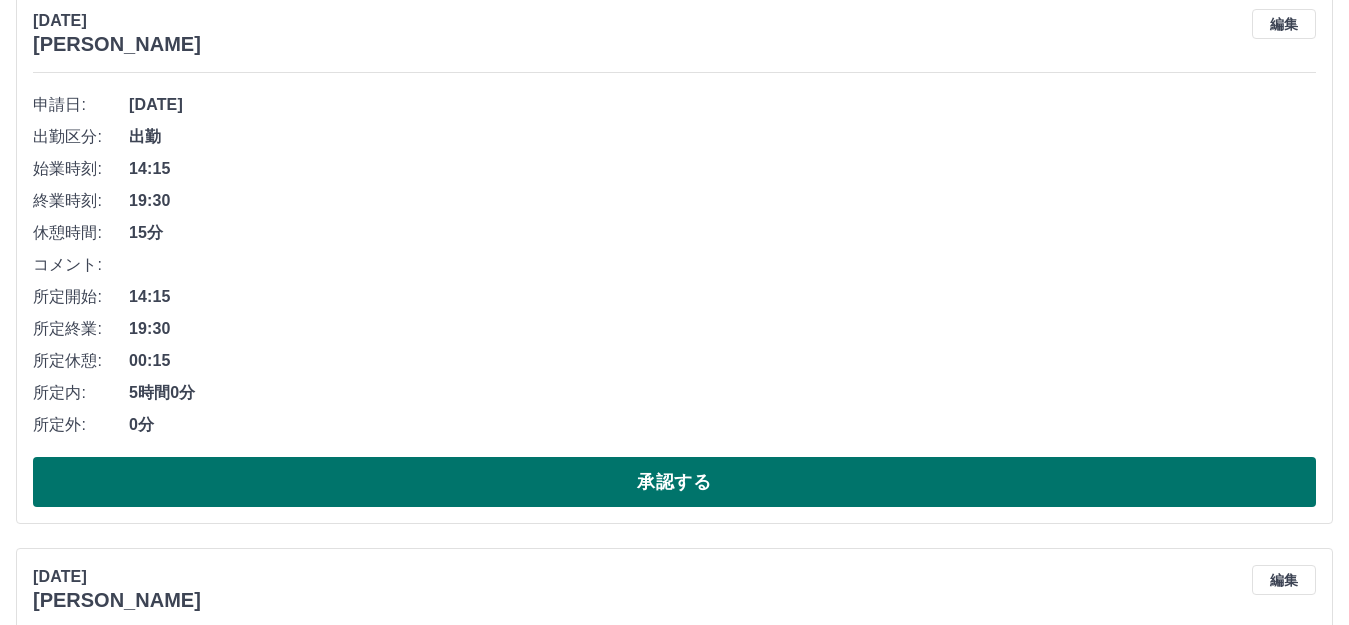 click on "承認する" at bounding box center (674, 482) 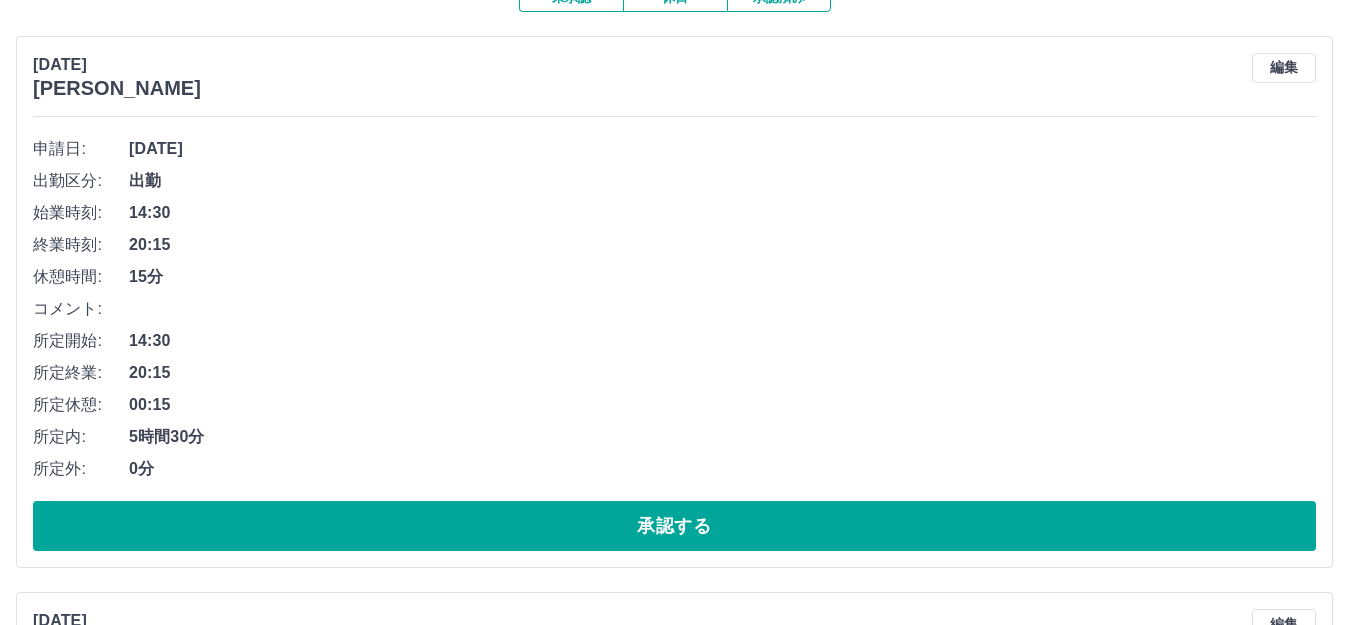 scroll, scrollTop: 0, scrollLeft: 0, axis: both 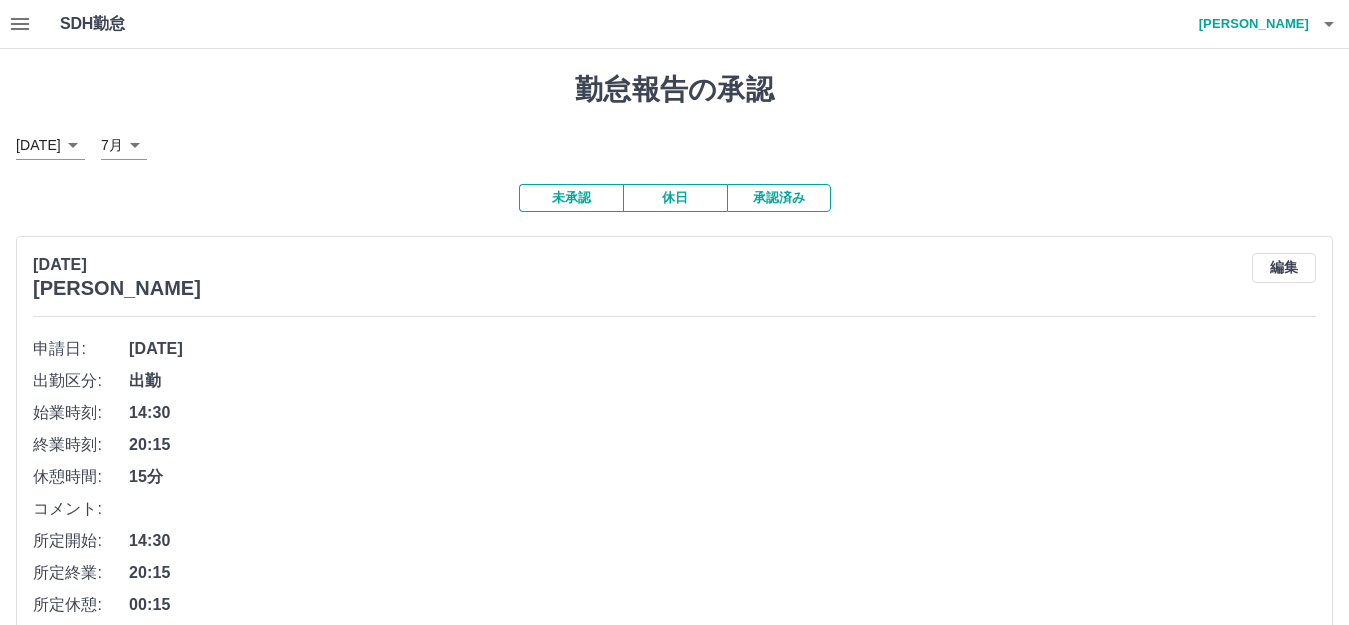click on "承認済み" at bounding box center [779, 198] 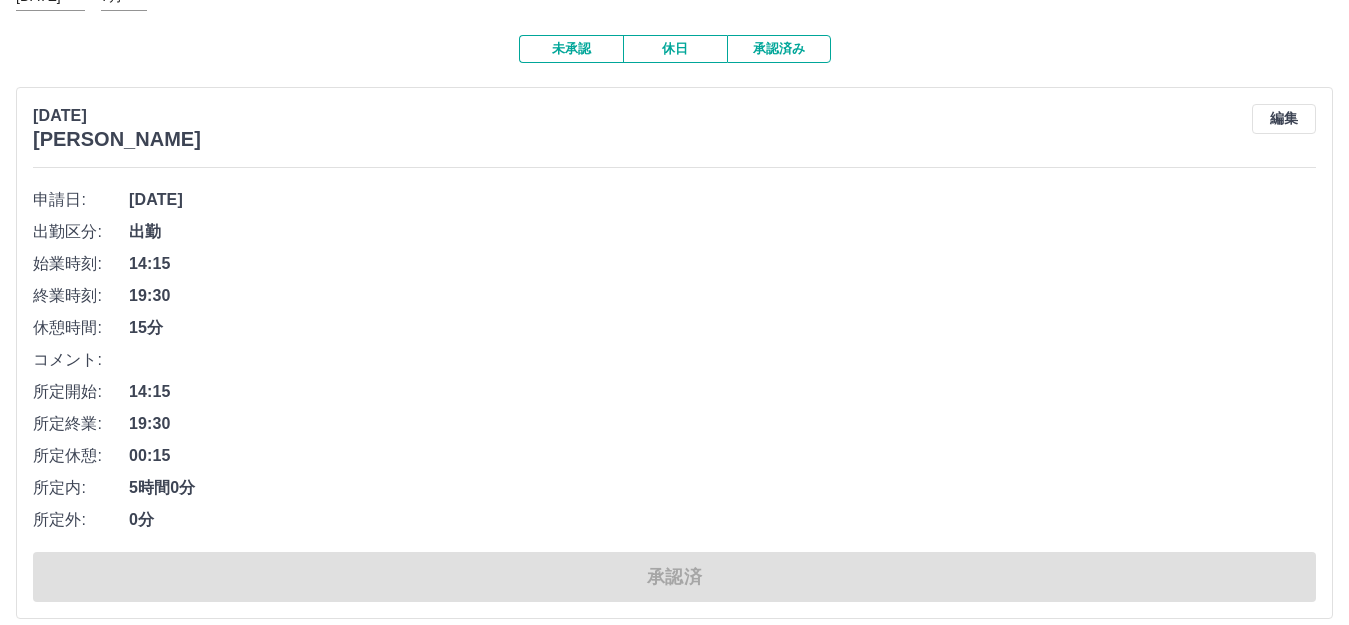 scroll, scrollTop: 0, scrollLeft: 0, axis: both 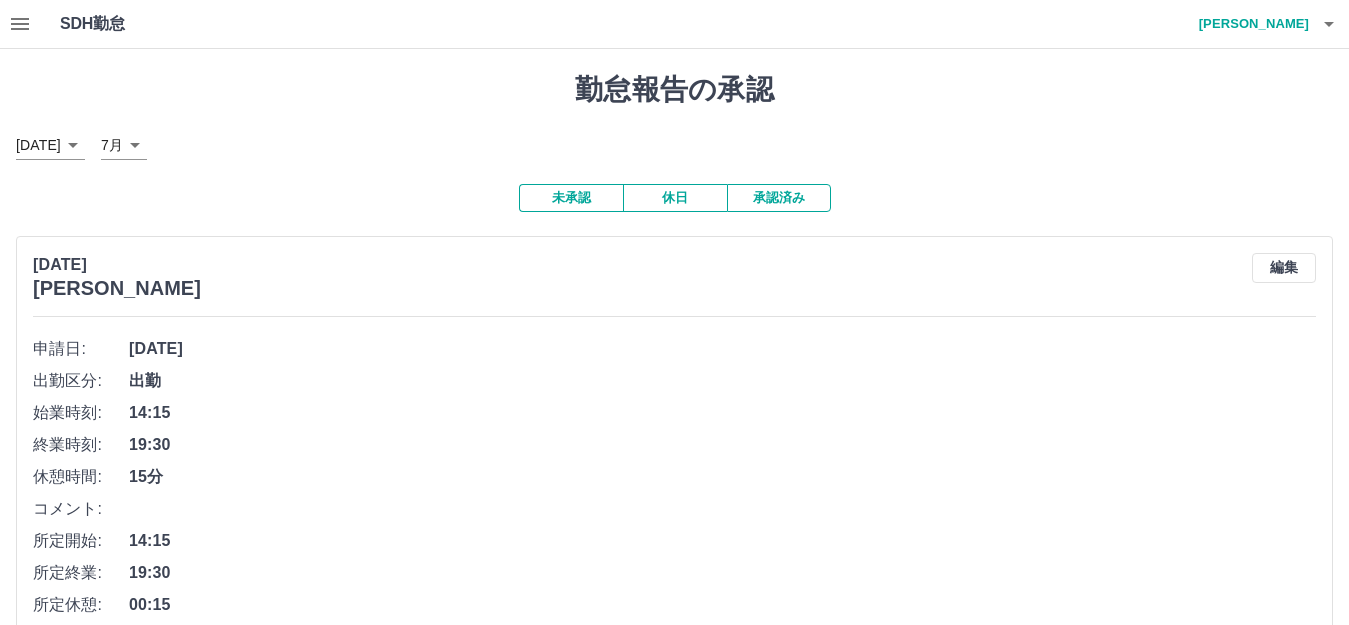 click on "承認済み" at bounding box center (779, 198) 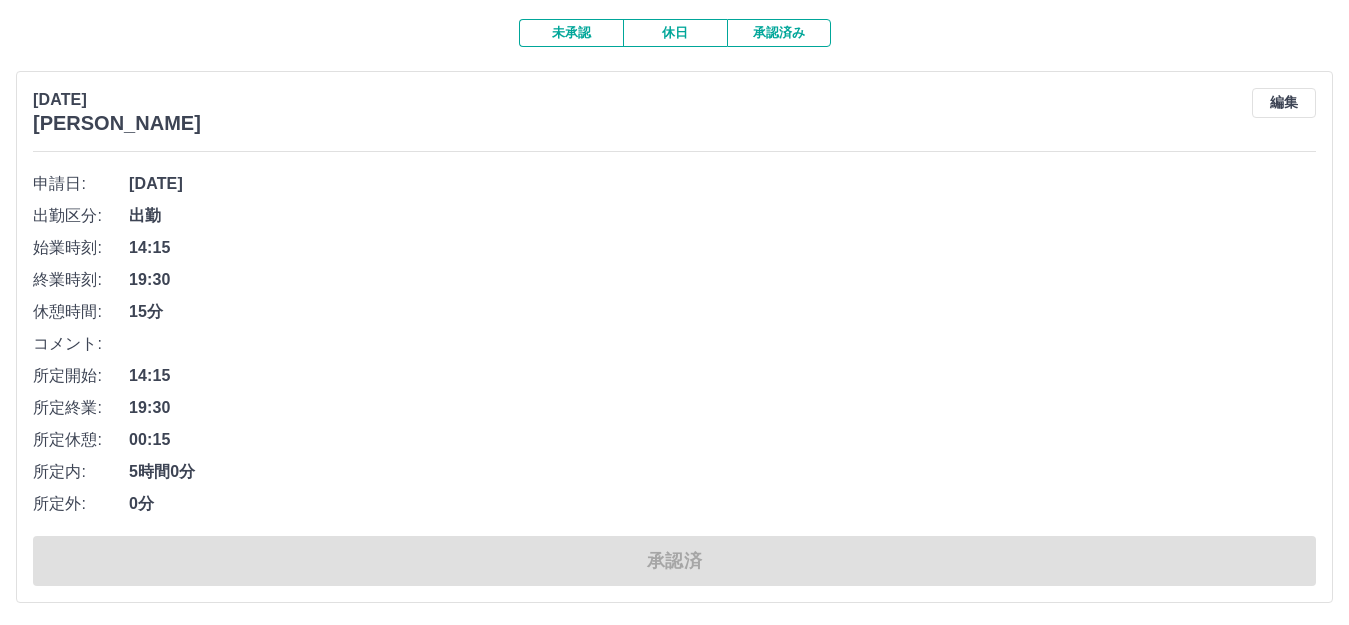 scroll, scrollTop: 0, scrollLeft: 0, axis: both 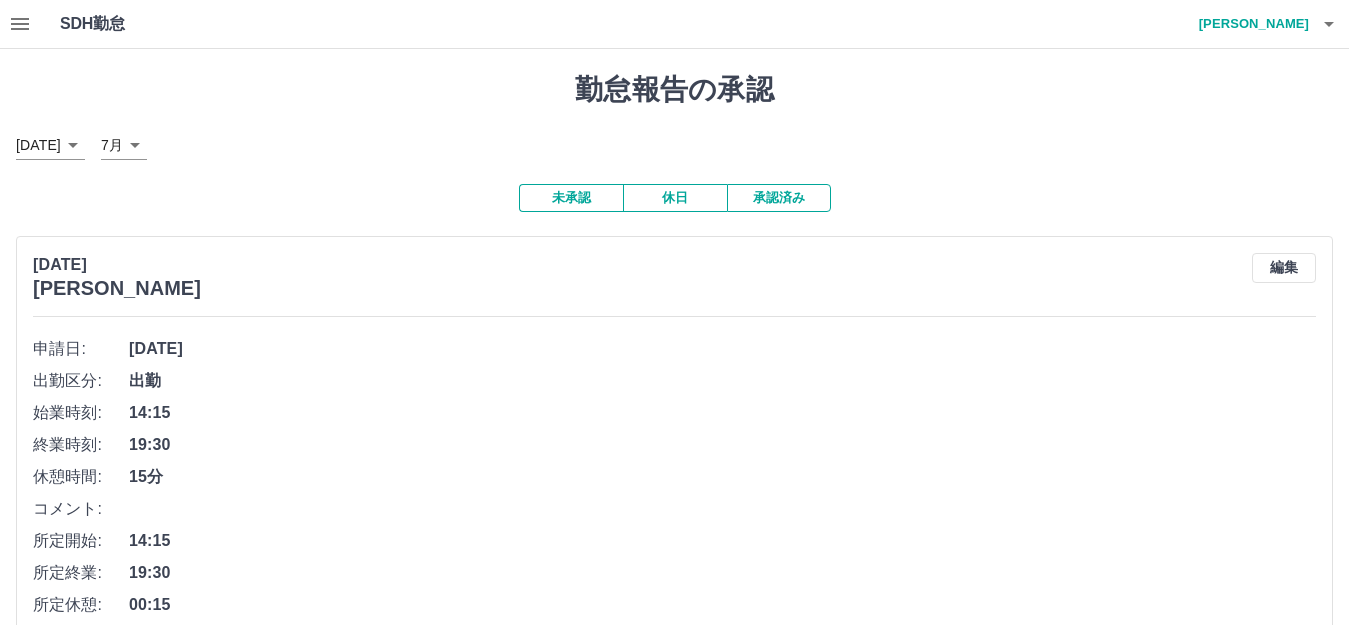 click on "未承認" at bounding box center (571, 198) 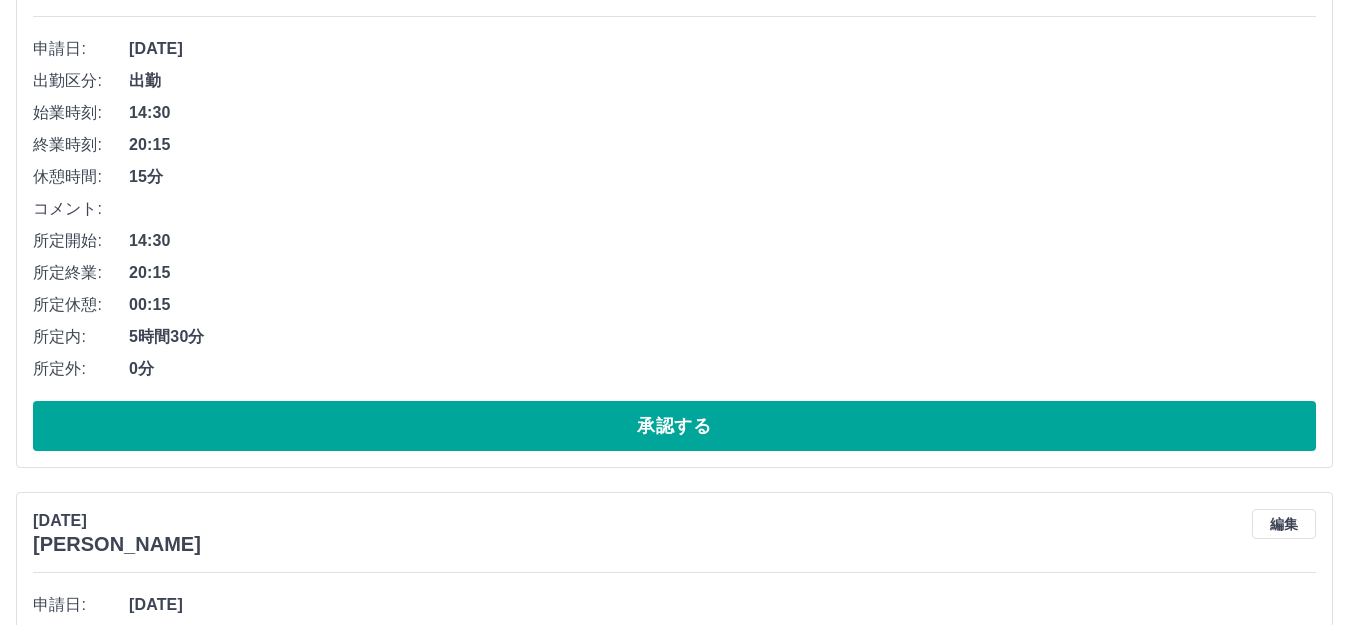 scroll, scrollTop: 200, scrollLeft: 0, axis: vertical 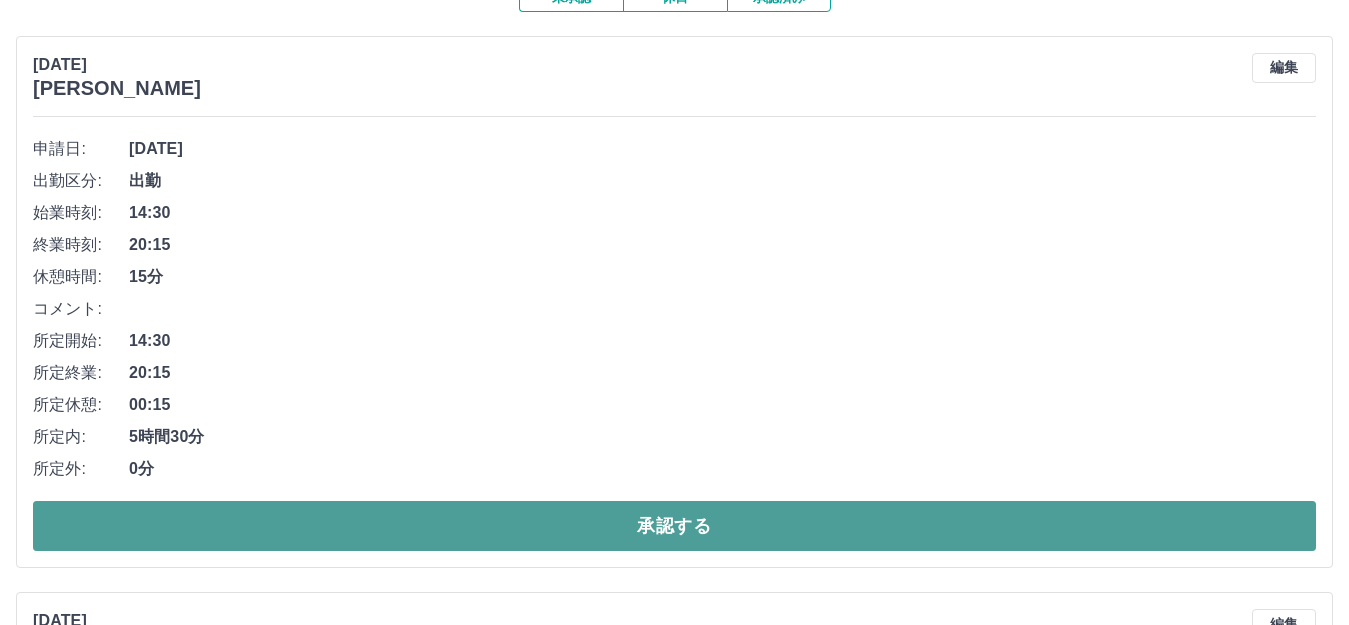 click on "承認する" at bounding box center [674, 526] 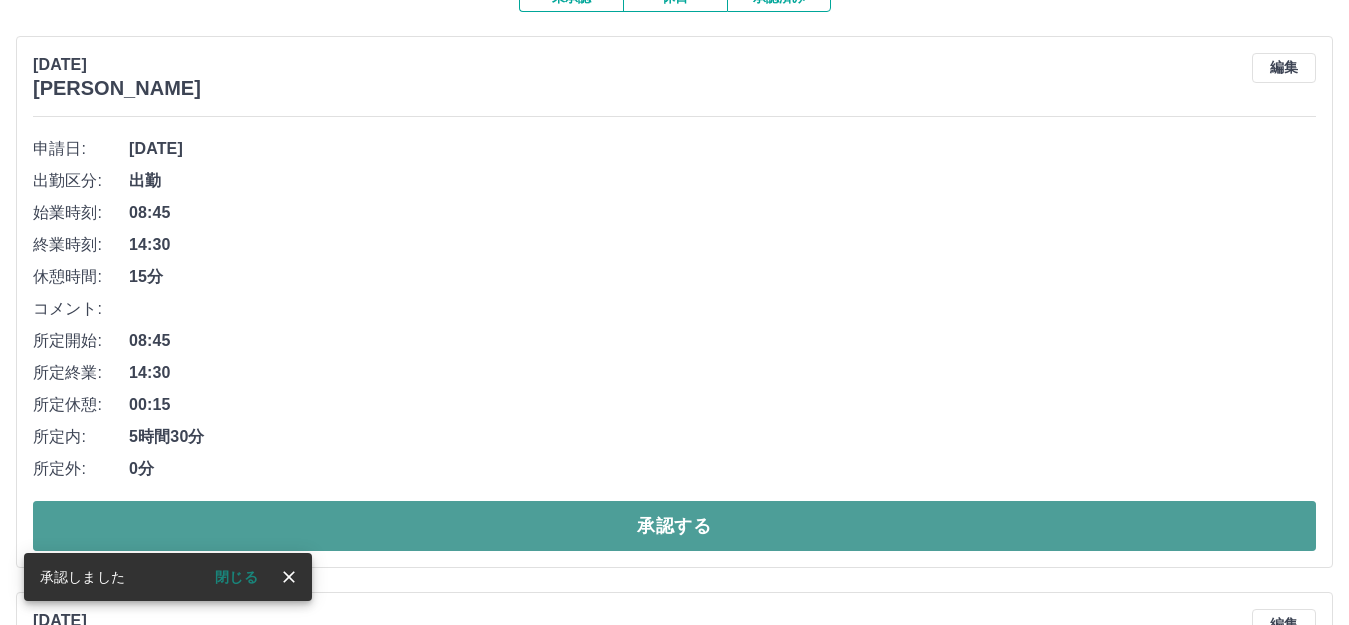 click on "承認する" at bounding box center [674, 526] 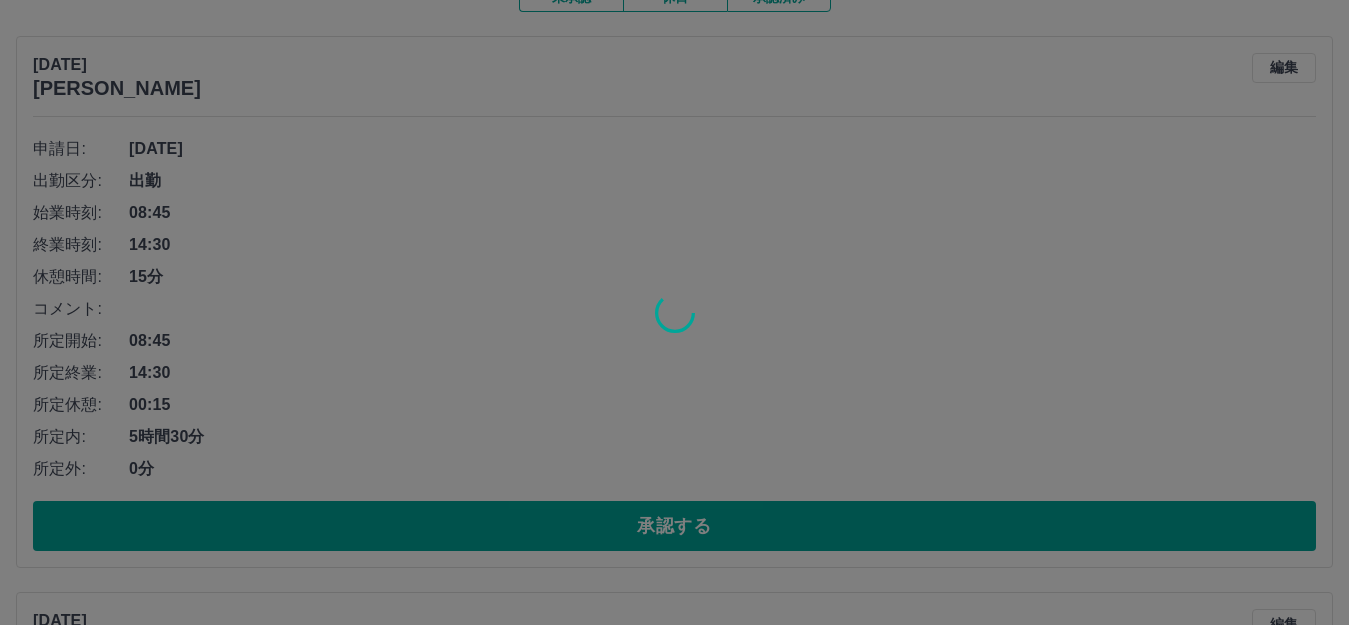 scroll, scrollTop: 169, scrollLeft: 0, axis: vertical 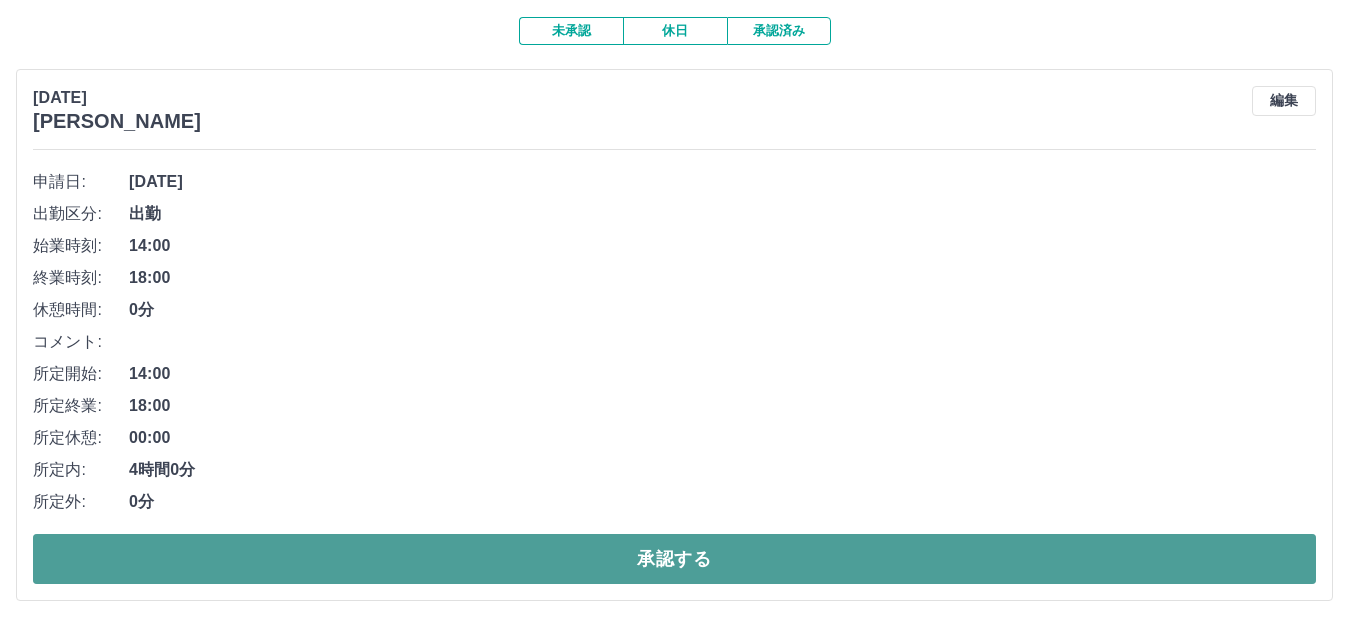 click on "承認する" at bounding box center (674, 559) 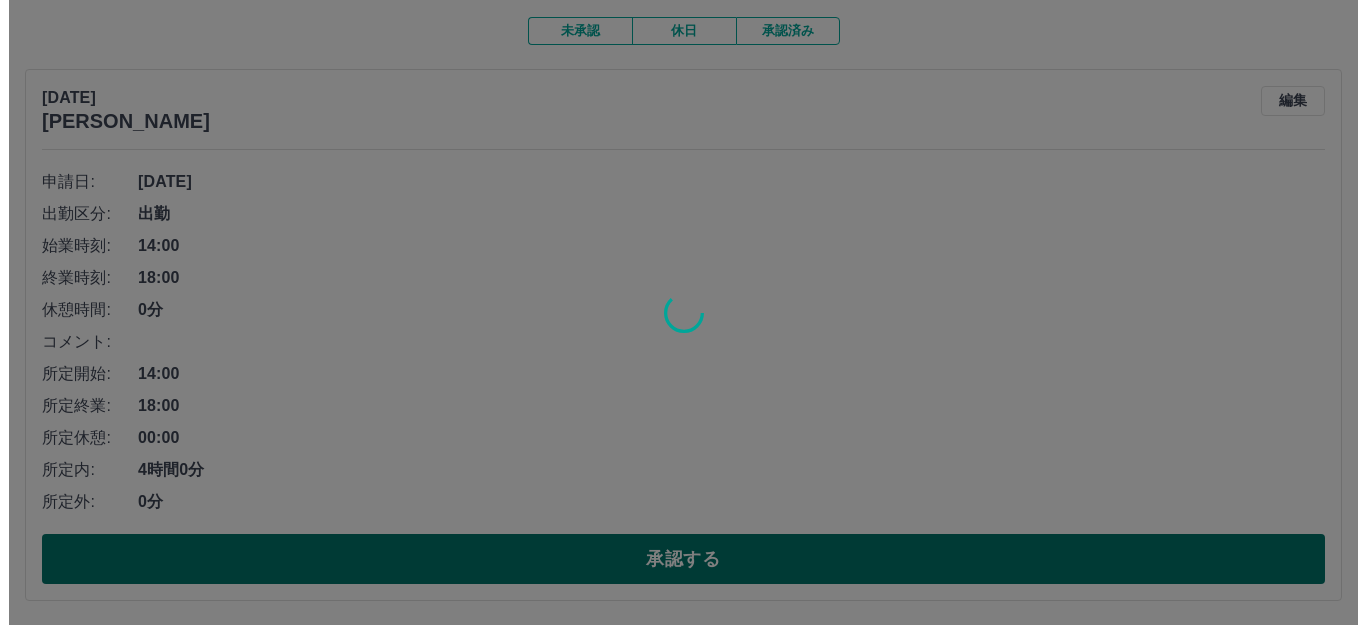 scroll, scrollTop: 0, scrollLeft: 0, axis: both 